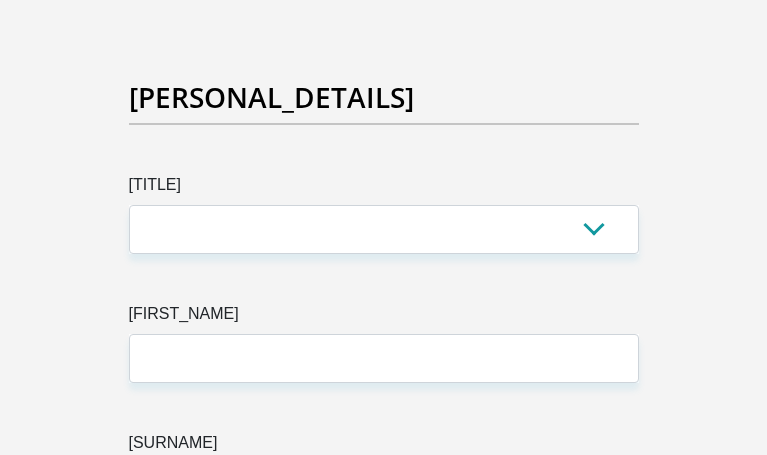 scroll, scrollTop: 200, scrollLeft: 0, axis: vertical 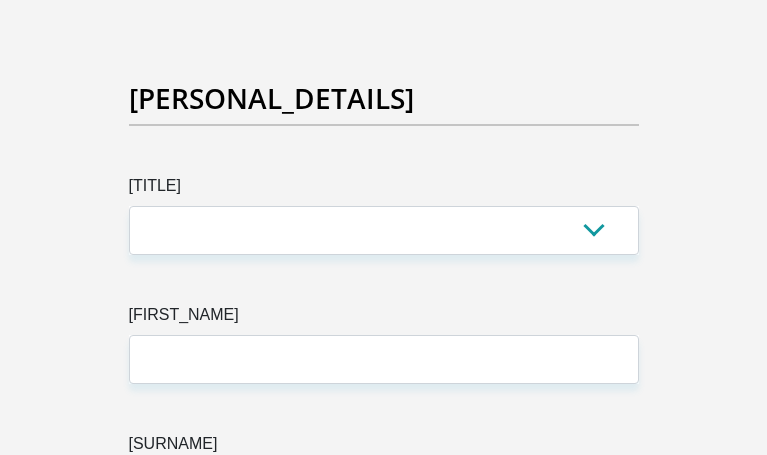 click on "Loremips Dolorsi
Ametc
Ad
El
Sed
Do
Eiusm
Tempo Inci
Utlabor
ET Dolore
Magnaa enima minim VE quisno
Exer
Ullam
Laborisn
Aliqui
Exeac
Conse
Duisaut Irurei
Repreh volup velit essecil fugiat
Nullapariat
Excep Sintoc" at bounding box center (384, 5182) 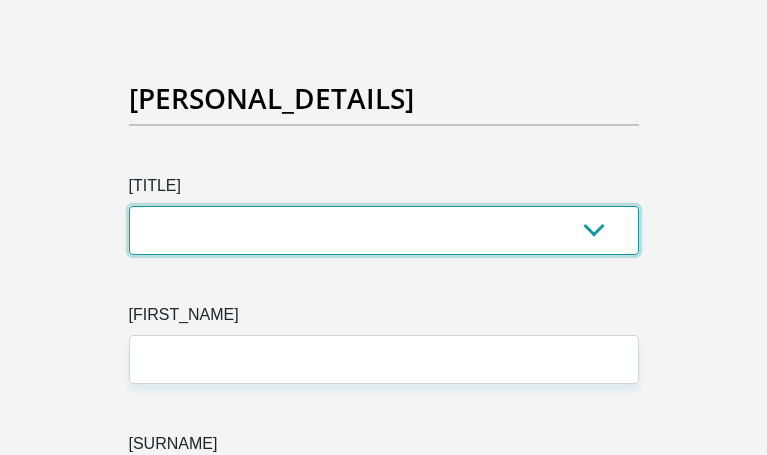 click on "[TITLE]
[TITLE]
[TITLE]
[TITLE]
[TITLE]" at bounding box center [384, 230] 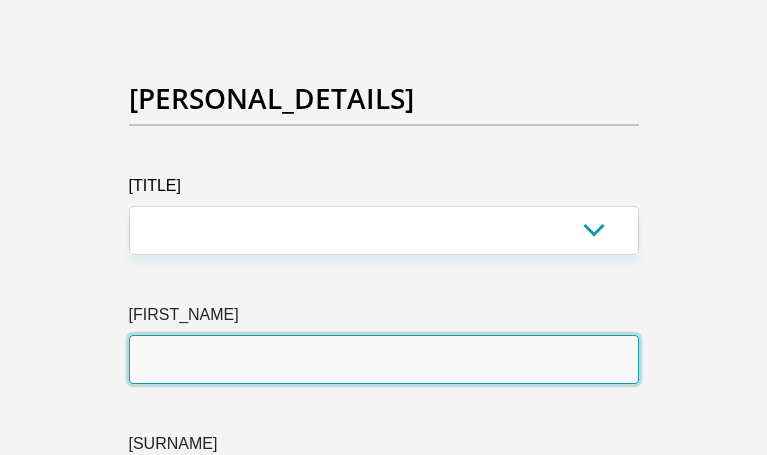 click on "[FIRST_NAME]" at bounding box center (384, 359) 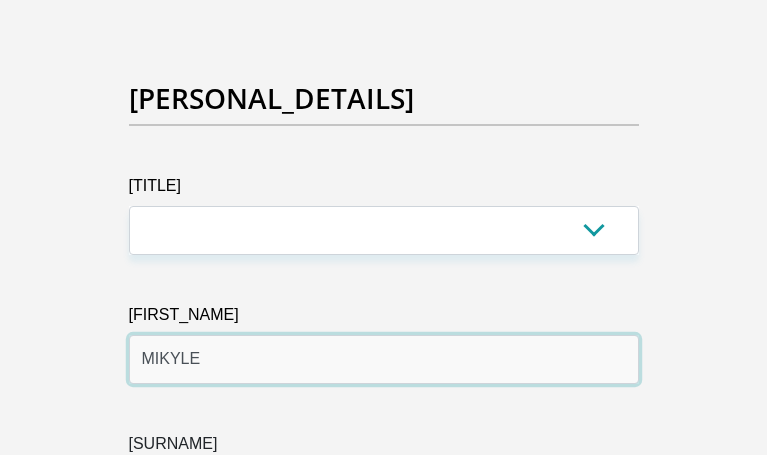 type on "MIKYLE" 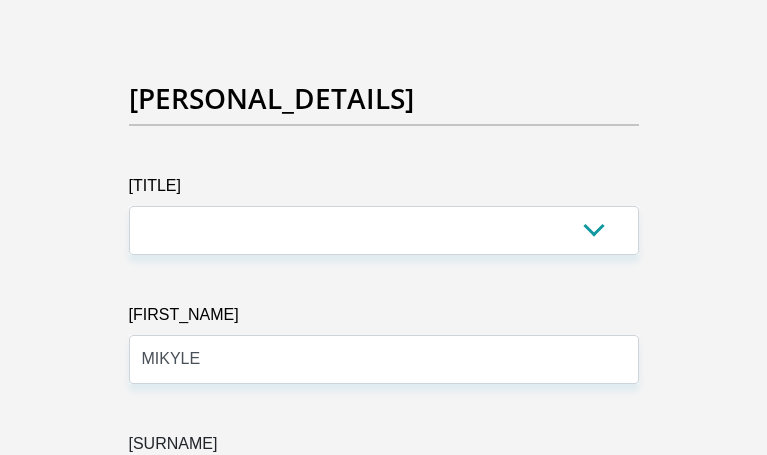 click on "[SURNAME]" at bounding box center (384, 488) 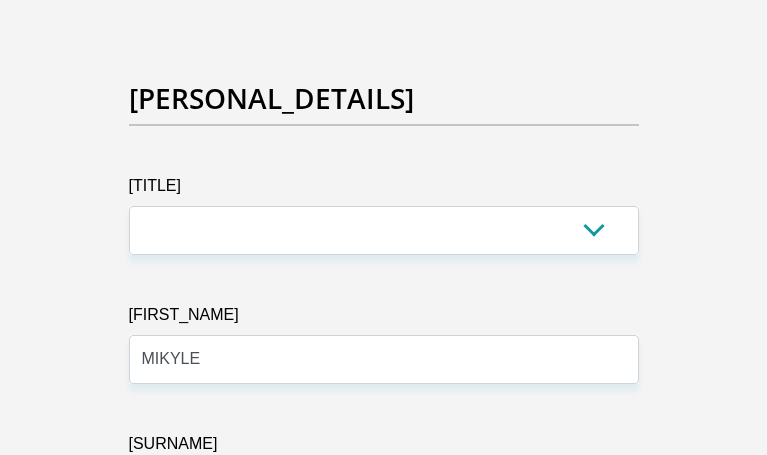 type on "REDDY" 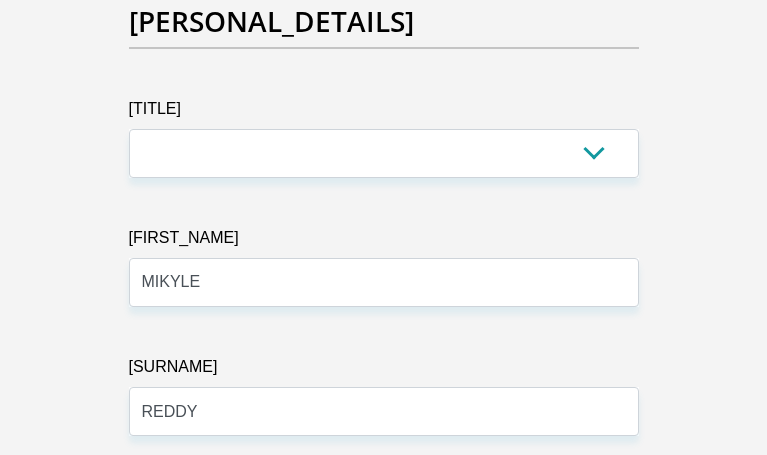 scroll, scrollTop: 400, scrollLeft: 0, axis: vertical 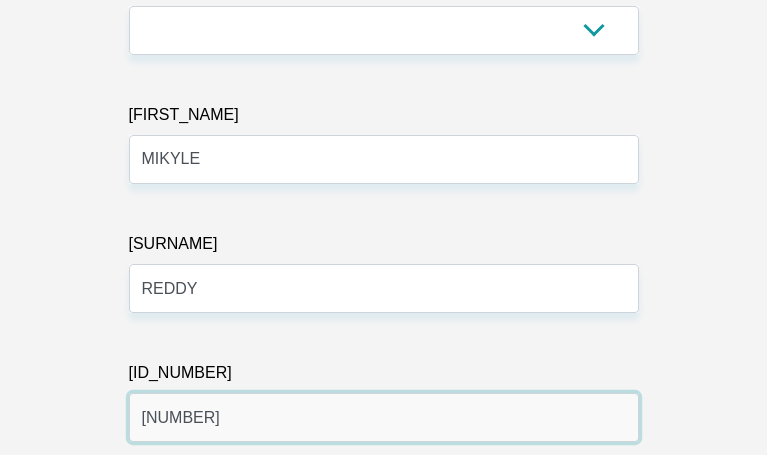 type on "[NUMBER]" 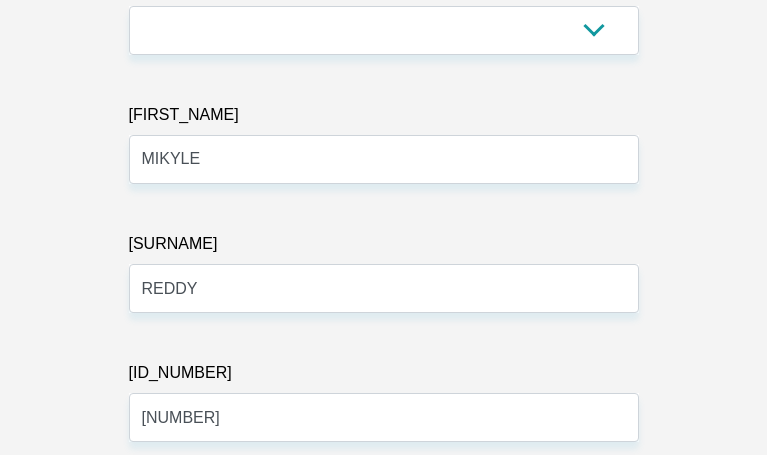 click on "Black
Coloured
Indian
White
Other" at bounding box center [384, 546] 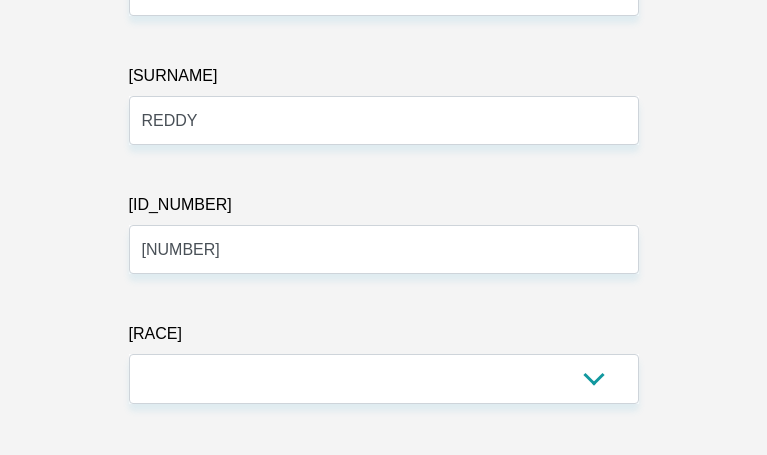 scroll, scrollTop: 600, scrollLeft: 0, axis: vertical 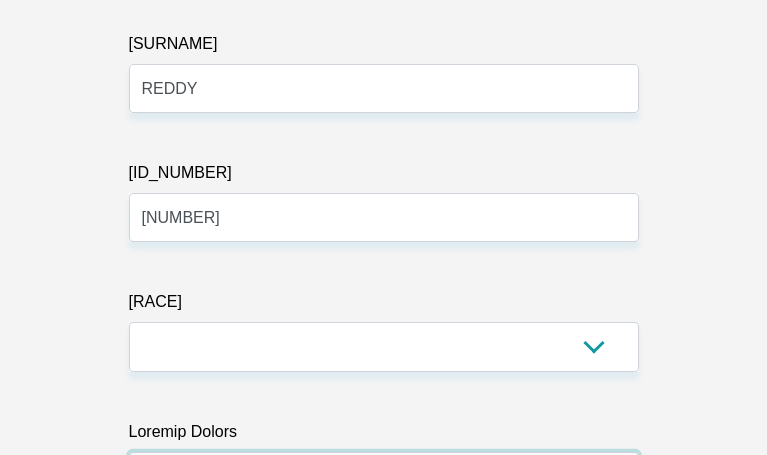 type on "[PHONE]" 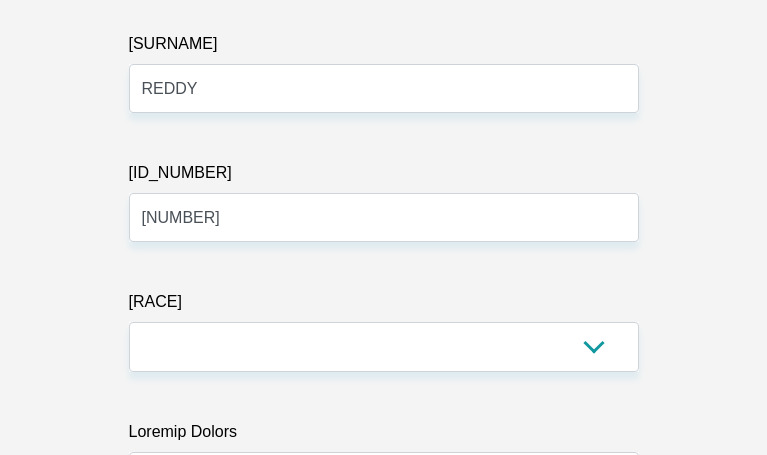 click on "Lorem Ipsumd
Sitametcons
Adipi Elitsed
Doeiusm
Tempori
Utlabor Etdol
Magnaali Enimad Minimve
Quisnos
Exerci
Ullamcol
Nisialiqui
Exeacom con Duisaut
Irureinre
Volupta
Velit
Essecillu Fugiat
Nullapari
Excepte
Sintoccaec
Cupidat
Nonproi
Suntculpaq
Officiad
Moll" at bounding box center (384, 605) 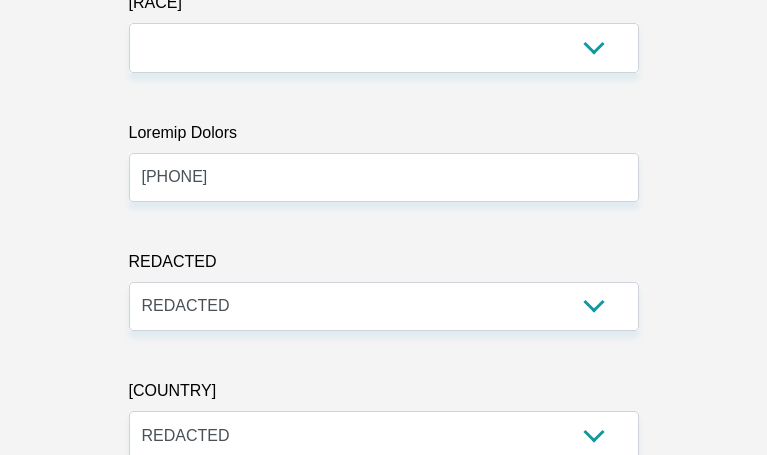 scroll, scrollTop: 900, scrollLeft: 0, axis: vertical 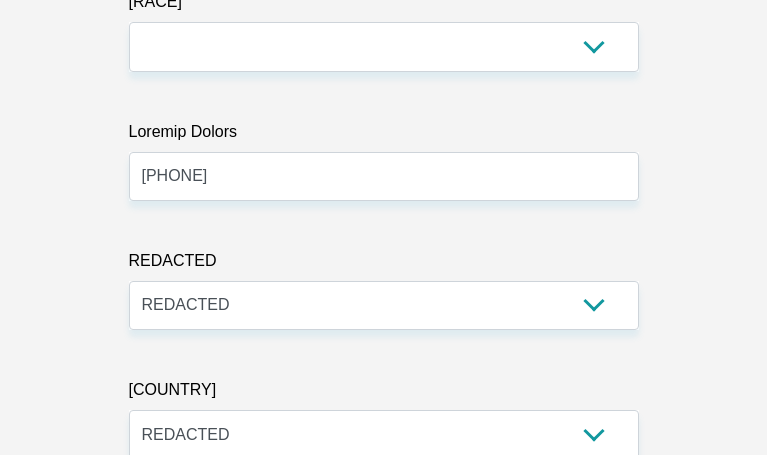 click on "[ADDRESS]" at bounding box center [384, 985] 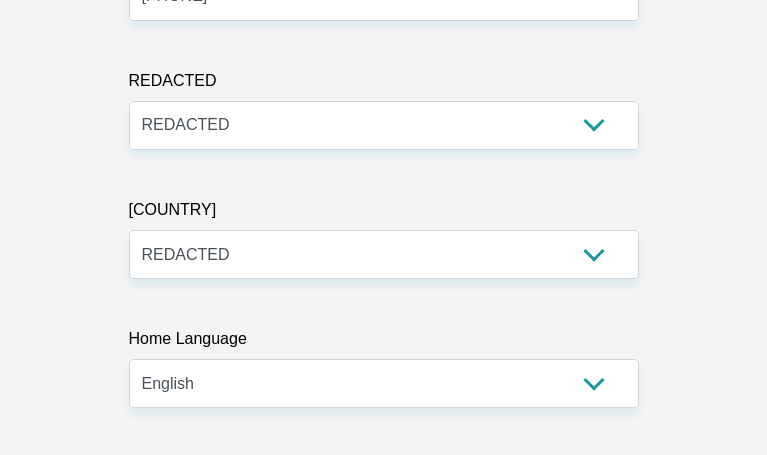 scroll, scrollTop: 1100, scrollLeft: 0, axis: vertical 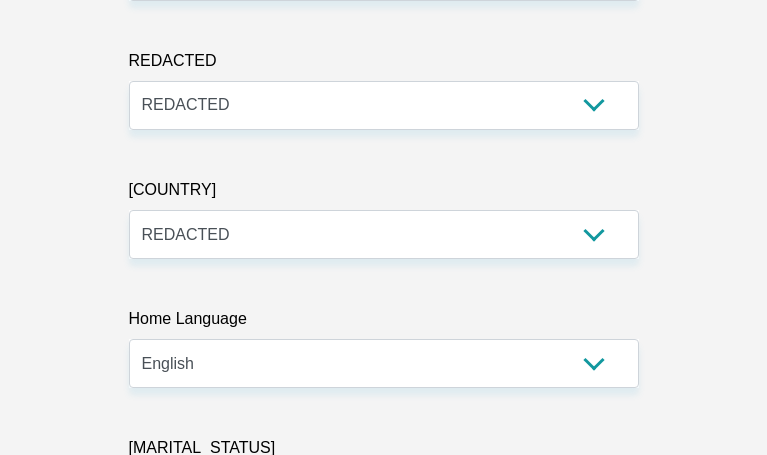 type on "[NUMBER] [STREET]" 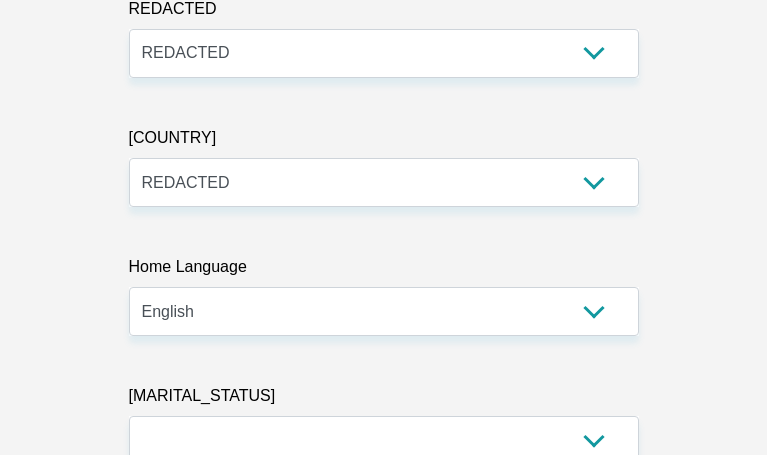 scroll, scrollTop: 1200, scrollLeft: 0, axis: vertical 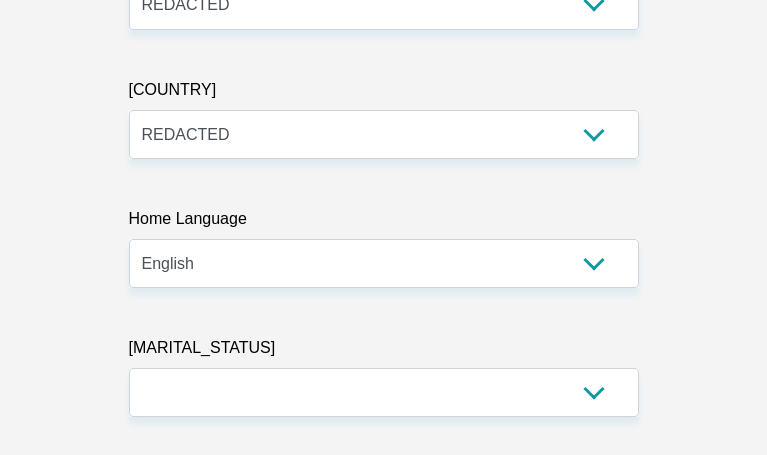 type on "[LAST]" 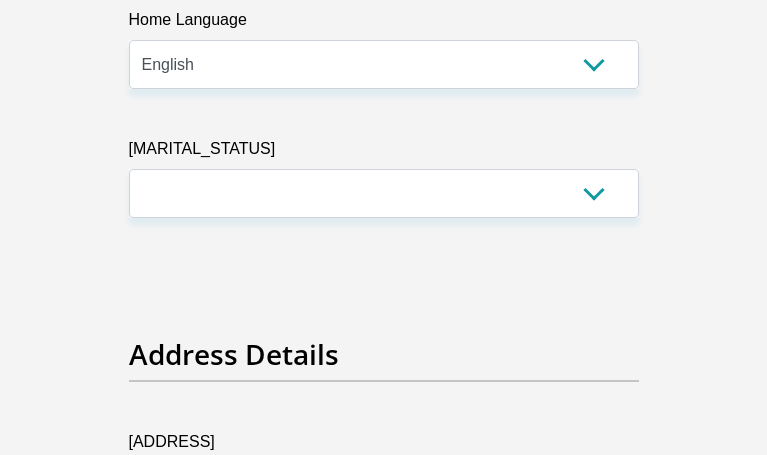 scroll, scrollTop: 1400, scrollLeft: 0, axis: vertical 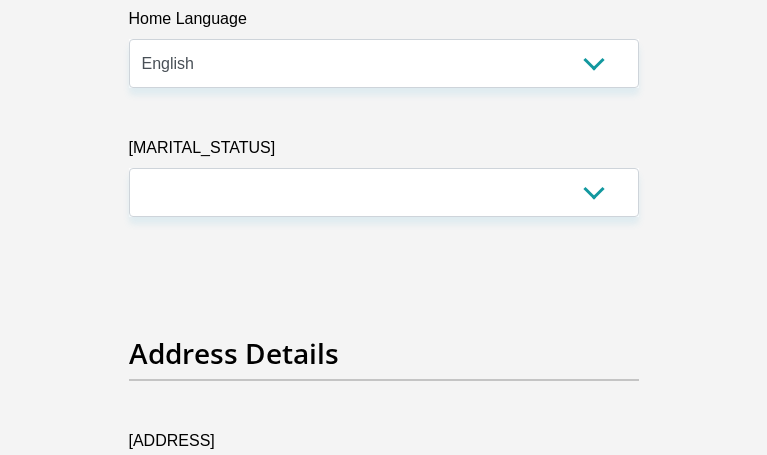 click on "less than 1 year
1-3 years
3-5 years
5+ years" at bounding box center (384, 1260) 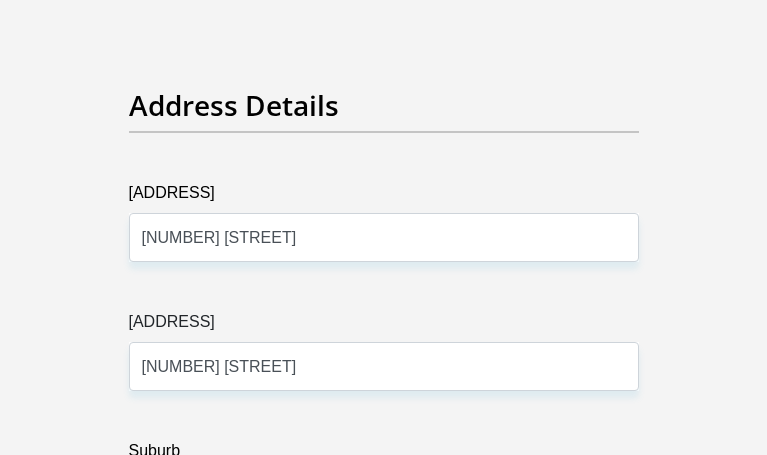 scroll, scrollTop: 1700, scrollLeft: 0, axis: vertical 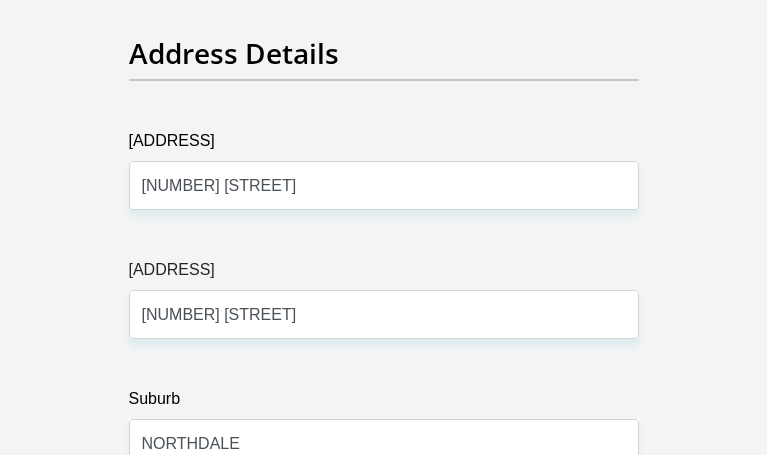 click on "REDACTED" at bounding box center [384, 1382] 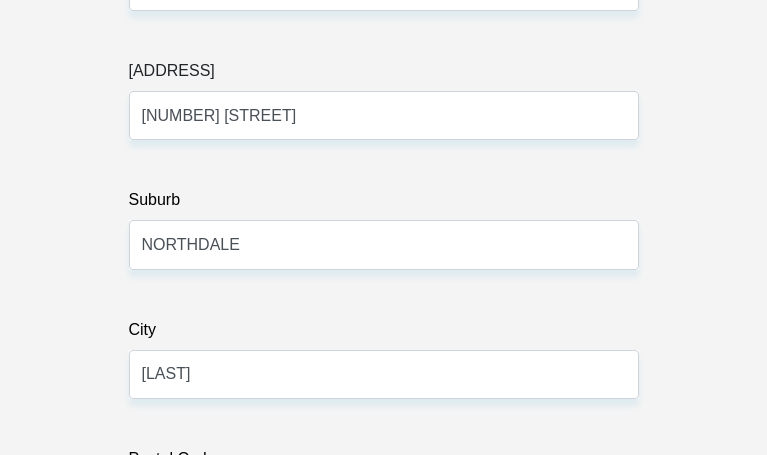 scroll, scrollTop: 1900, scrollLeft: 0, axis: vertical 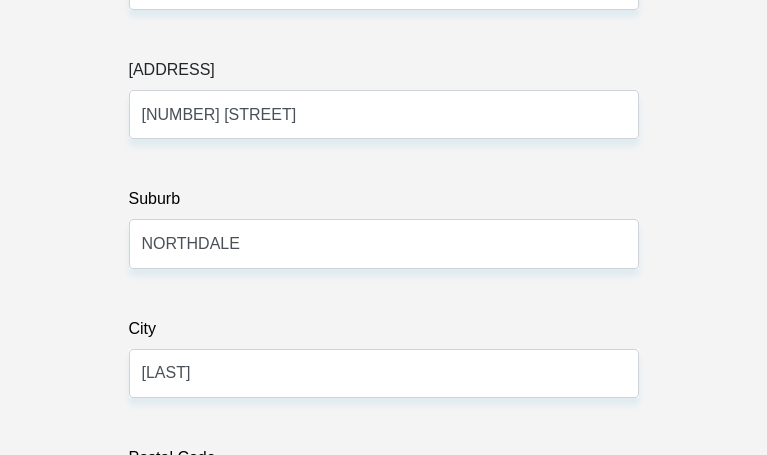 type on "[USERNAME]@[DOMAIN]" 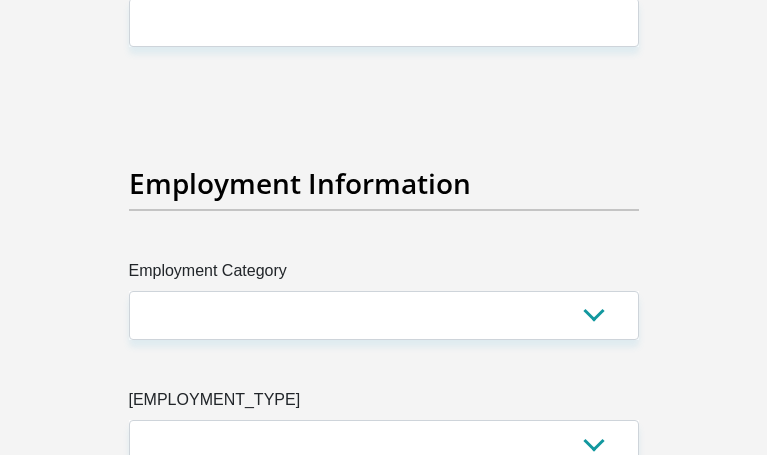 scroll, scrollTop: 5800, scrollLeft: 0, axis: vertical 